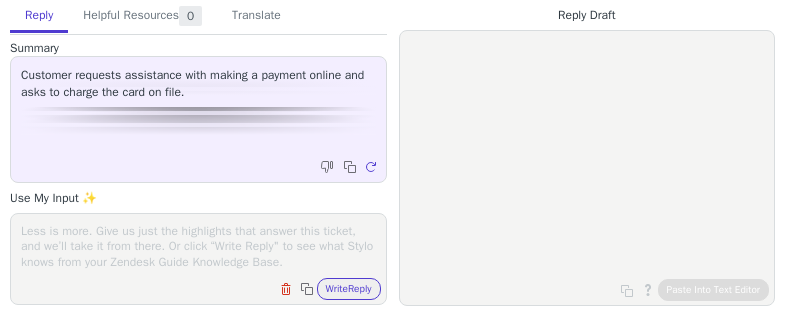 scroll, scrollTop: 0, scrollLeft: 0, axis: both 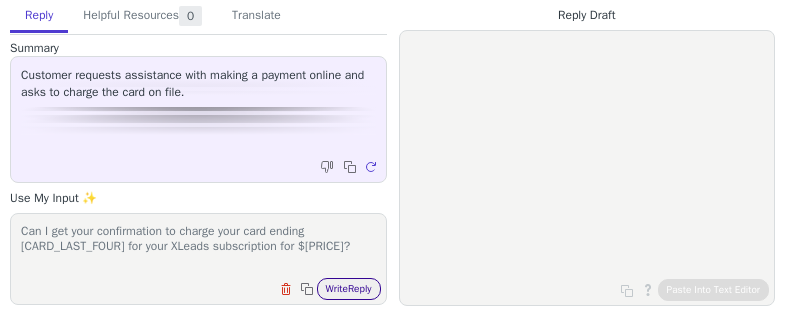 type on "Can I get your confirmation to charge your card ending [CARD_LAST_FOUR] for your XLeads subscription for $[PRICE]?" 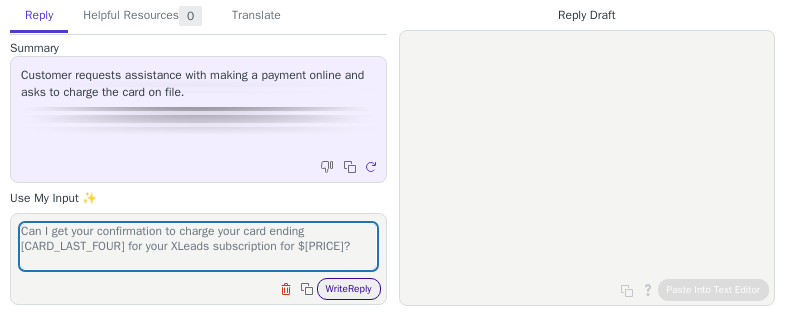 click on "Write  Reply" at bounding box center [349, 289] 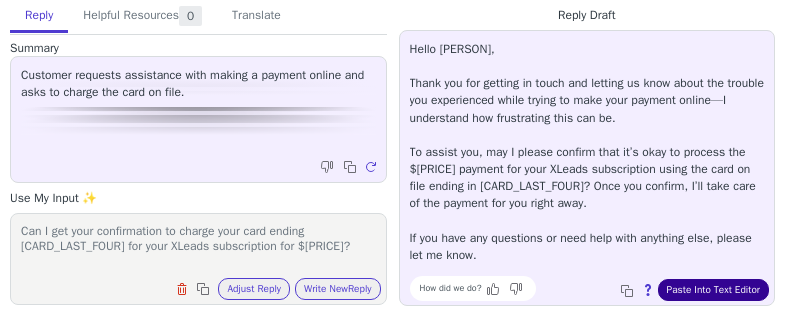 click on "Paste Into Text Editor" at bounding box center (713, 290) 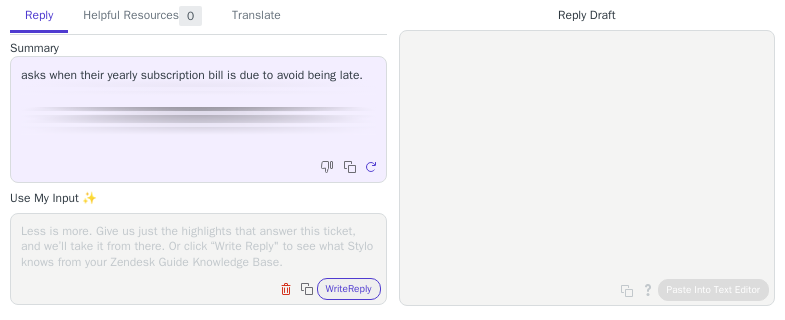 scroll, scrollTop: 0, scrollLeft: 0, axis: both 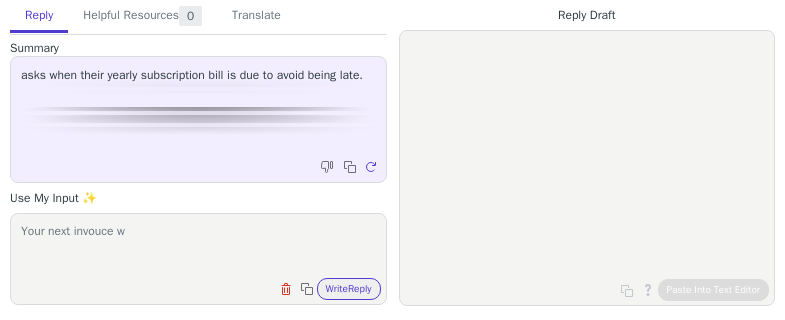 click on "Your next invouce w" at bounding box center [198, 246] 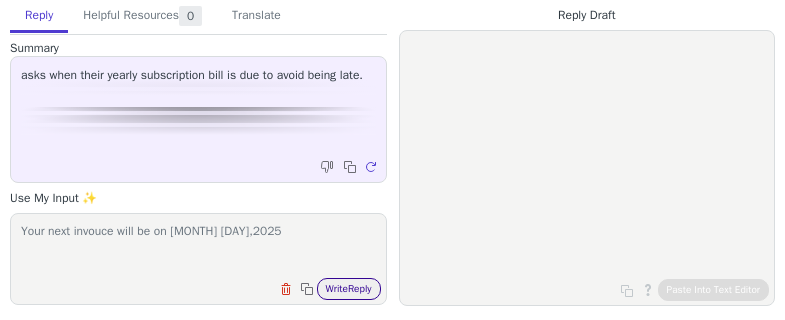 type on "Your next invouce will be on [MONTH] [DAY],2025" 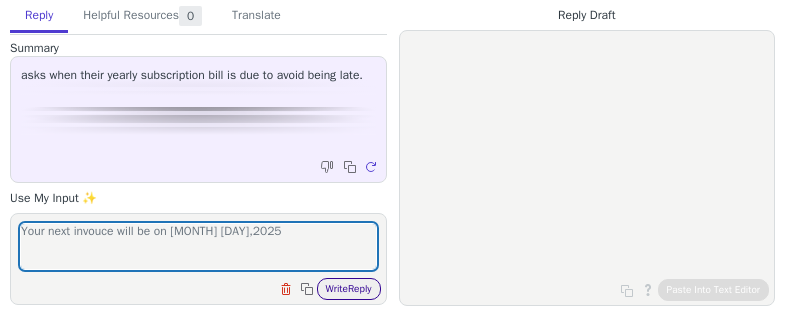 click on "Write  Reply" at bounding box center [349, 289] 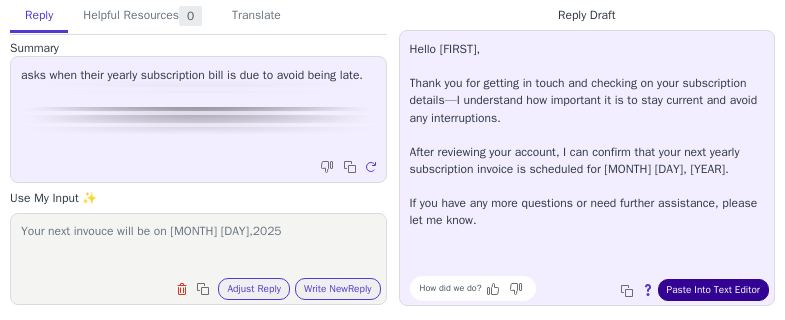 click on "Paste Into Text Editor" at bounding box center [713, 290] 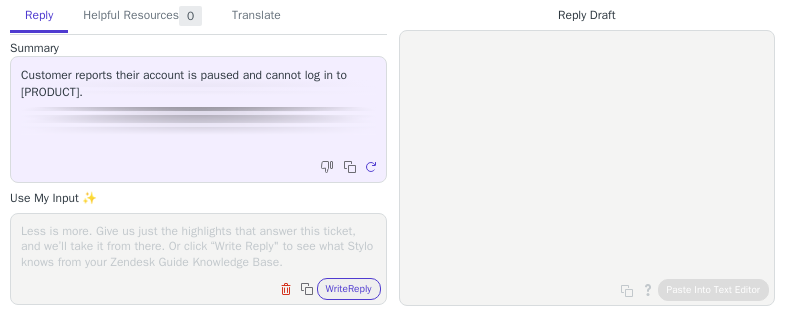 scroll, scrollTop: 0, scrollLeft: 0, axis: both 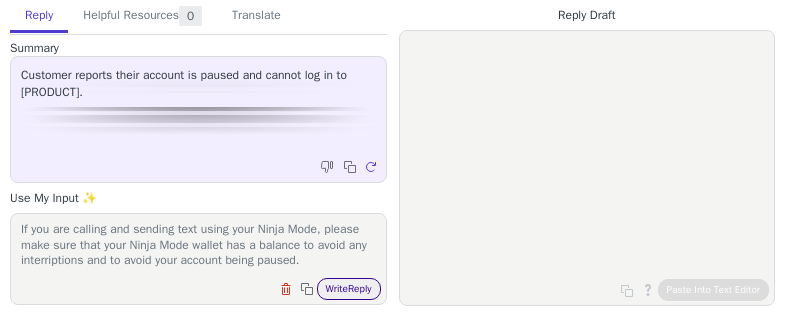 type on "I checked and succesfully resume your account.
If you are calling and sending text using your Ninja Mode, please make sure that your Ninja Mode wallet has a balance to avoid any interriptions and to avoid your account being paused." 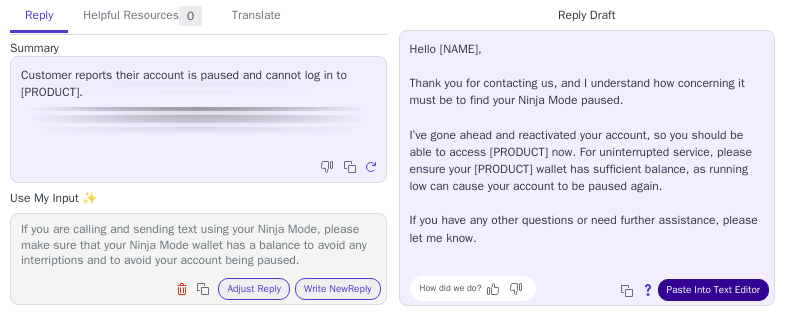 click on "Paste Into Text Editor" at bounding box center [713, 290] 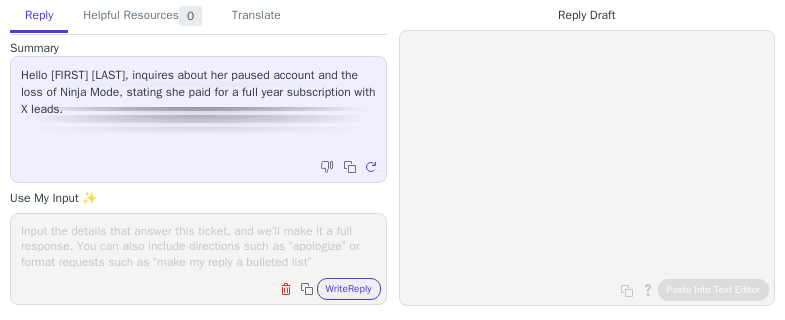 scroll, scrollTop: 0, scrollLeft: 0, axis: both 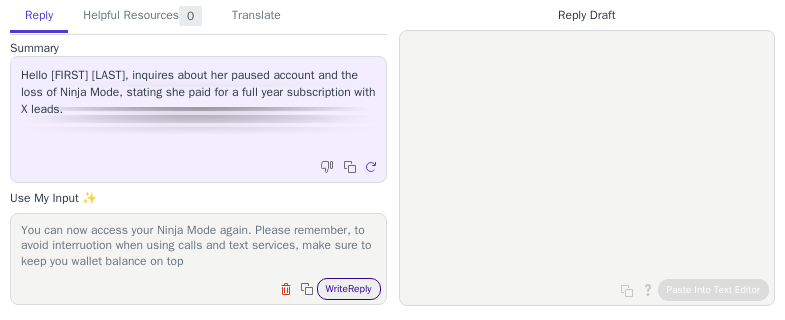 type on "You can now access your Ninja Mode again. Please remember, to avoid interruotion when using calls and text services, make sure to keep you wallet balance on top" 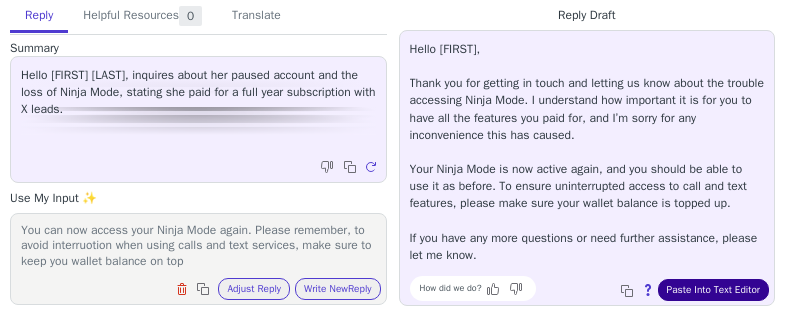 click on "Paste Into Text Editor" at bounding box center (713, 290) 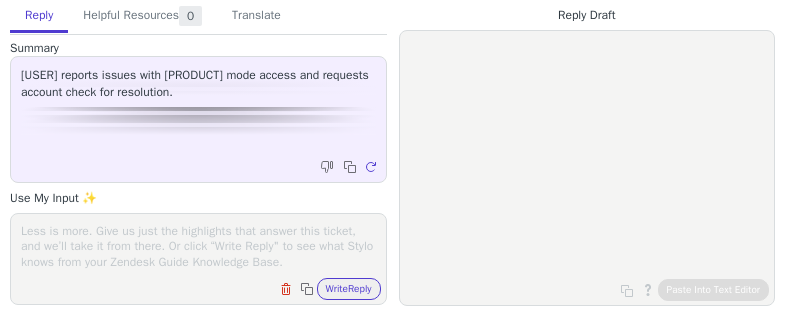 scroll, scrollTop: 0, scrollLeft: 0, axis: both 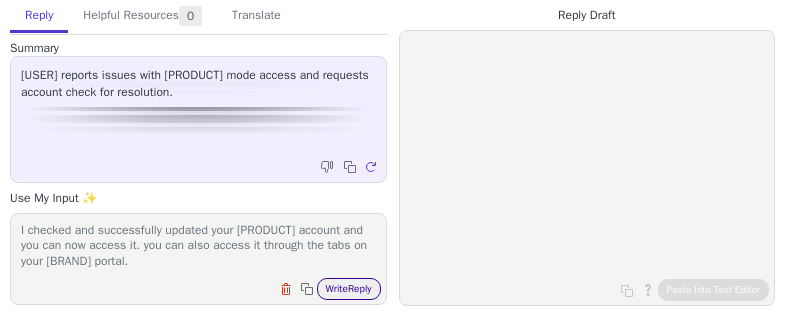 type on "I checked and successfully updated your [PRODUCT] account and you can now access it. you can also access it through the tabs on your [BRAND] portal." 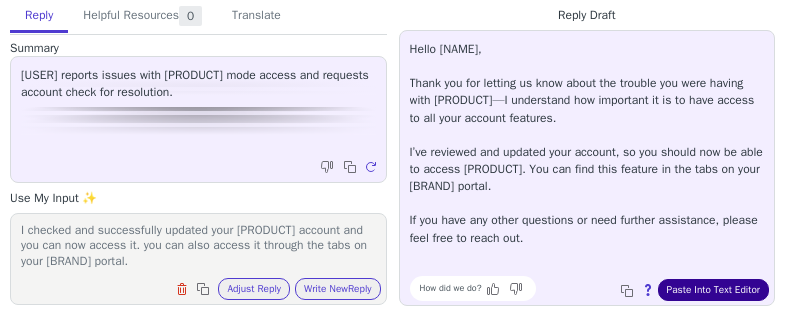 click on "Paste Into Text Editor" at bounding box center (713, 290) 